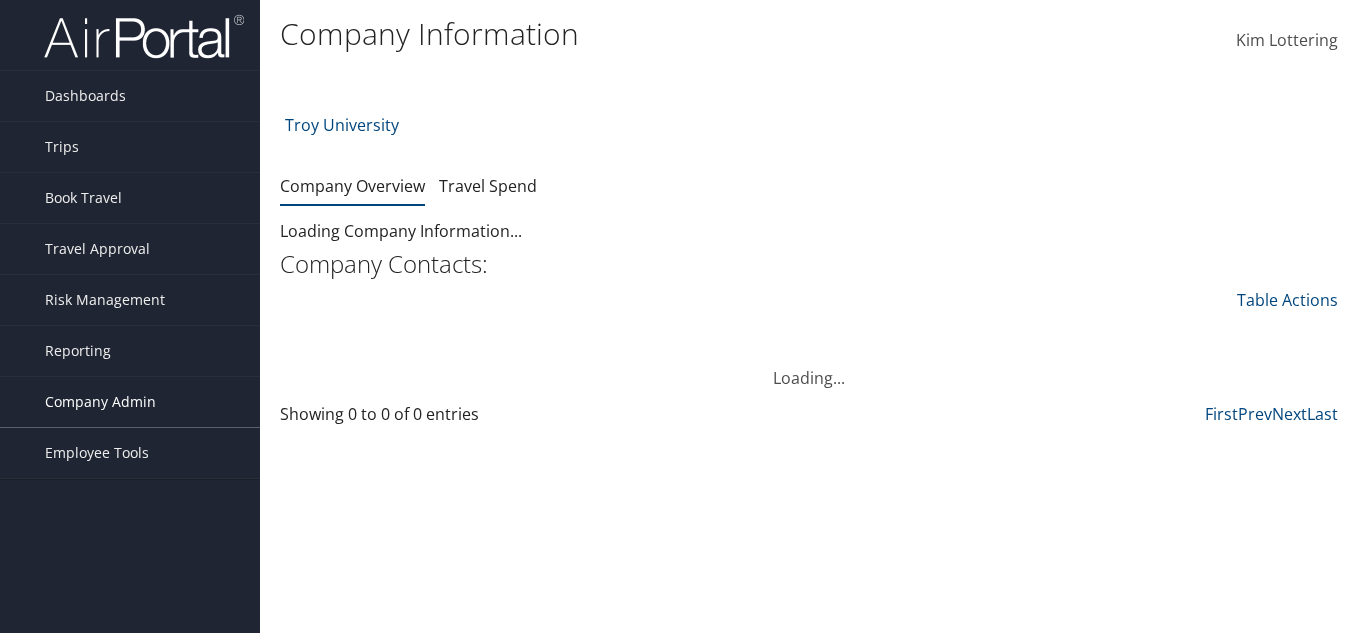 click on "Company Admin" at bounding box center [130, 402] 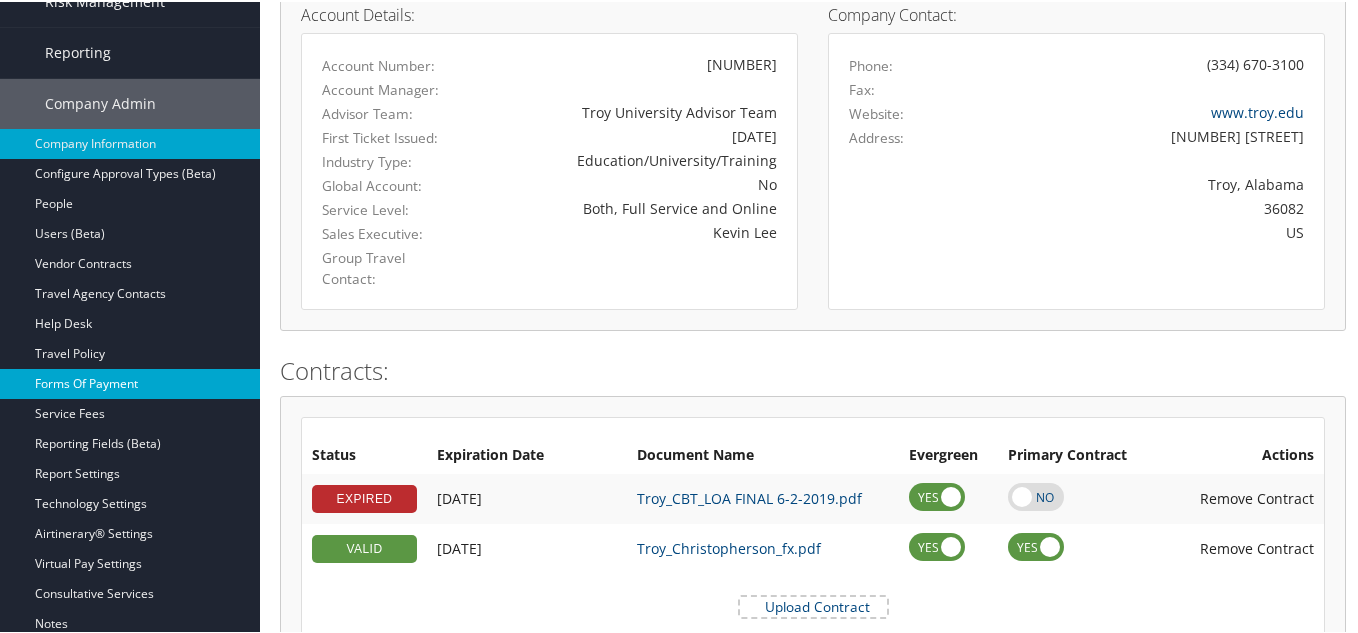 scroll, scrollTop: 400, scrollLeft: 0, axis: vertical 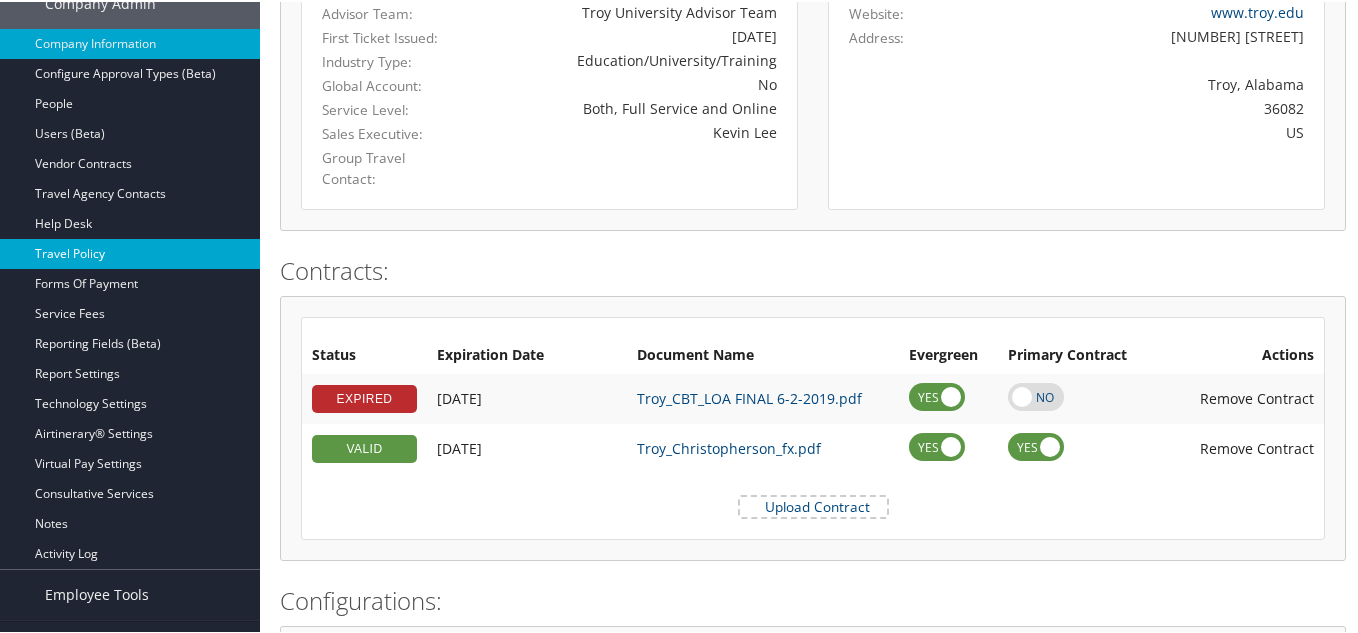 click on "Travel Policy" at bounding box center (130, 252) 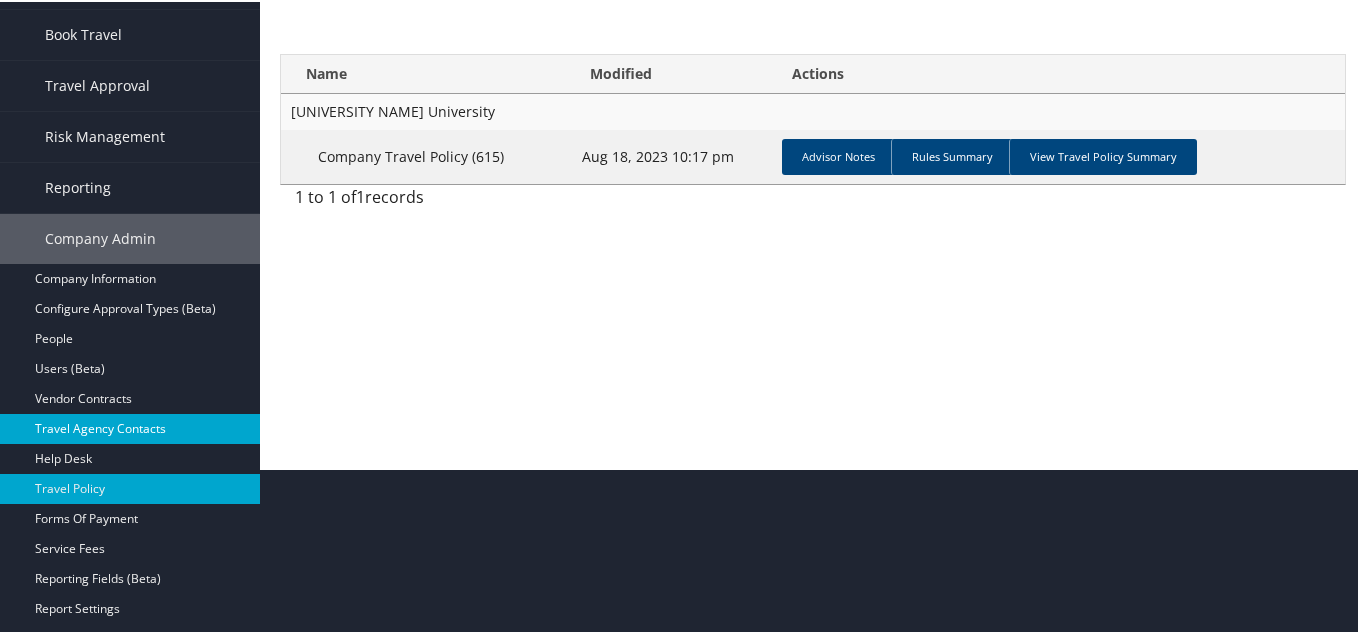scroll, scrollTop: 200, scrollLeft: 0, axis: vertical 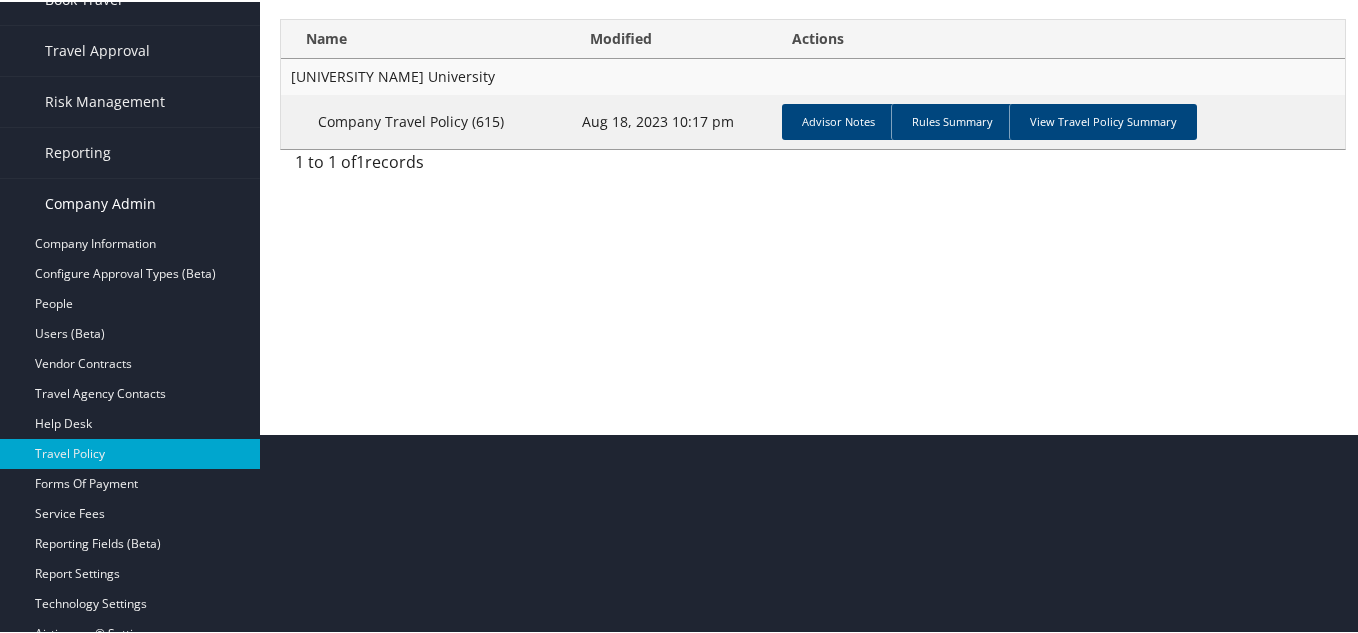 click on "Company Admin" at bounding box center (100, 202) 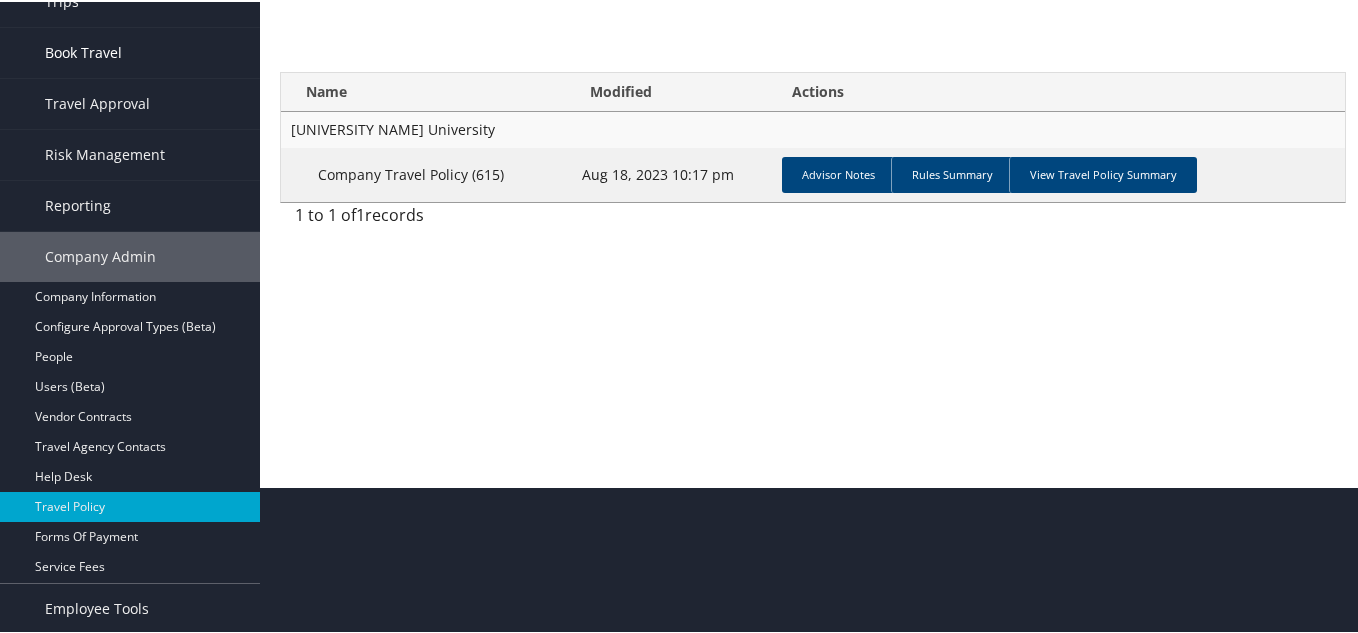 scroll, scrollTop: 0, scrollLeft: 0, axis: both 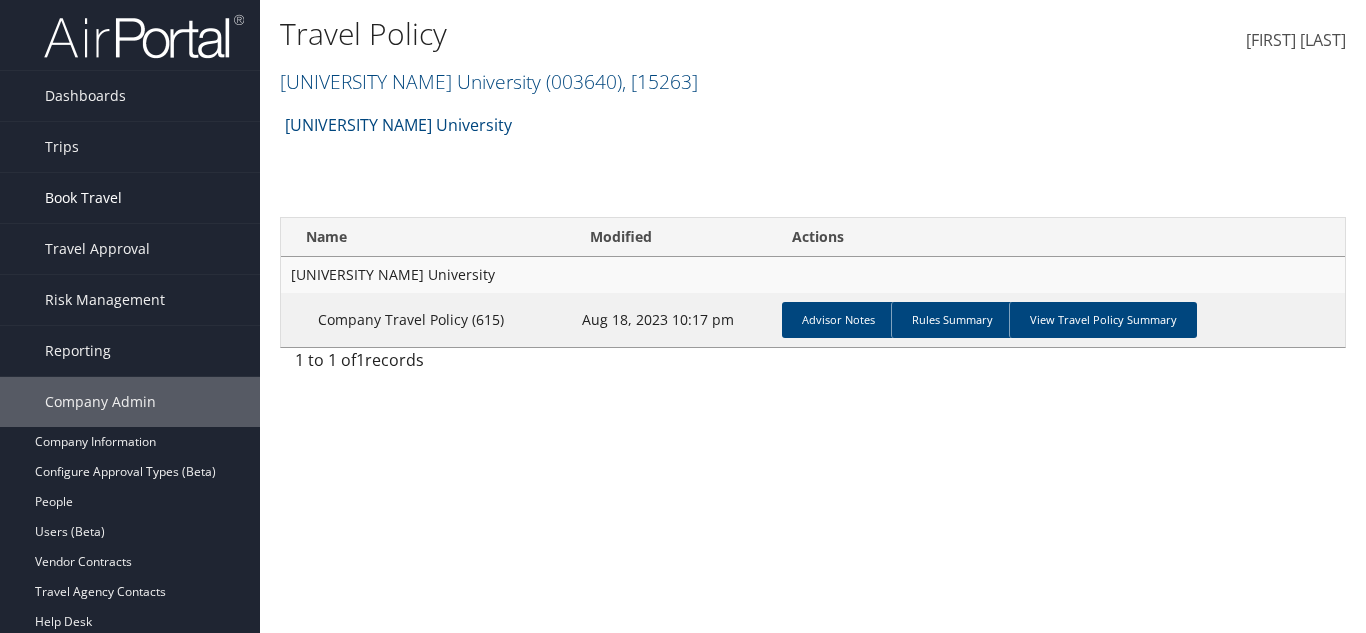 click on "Book Travel" at bounding box center [130, 198] 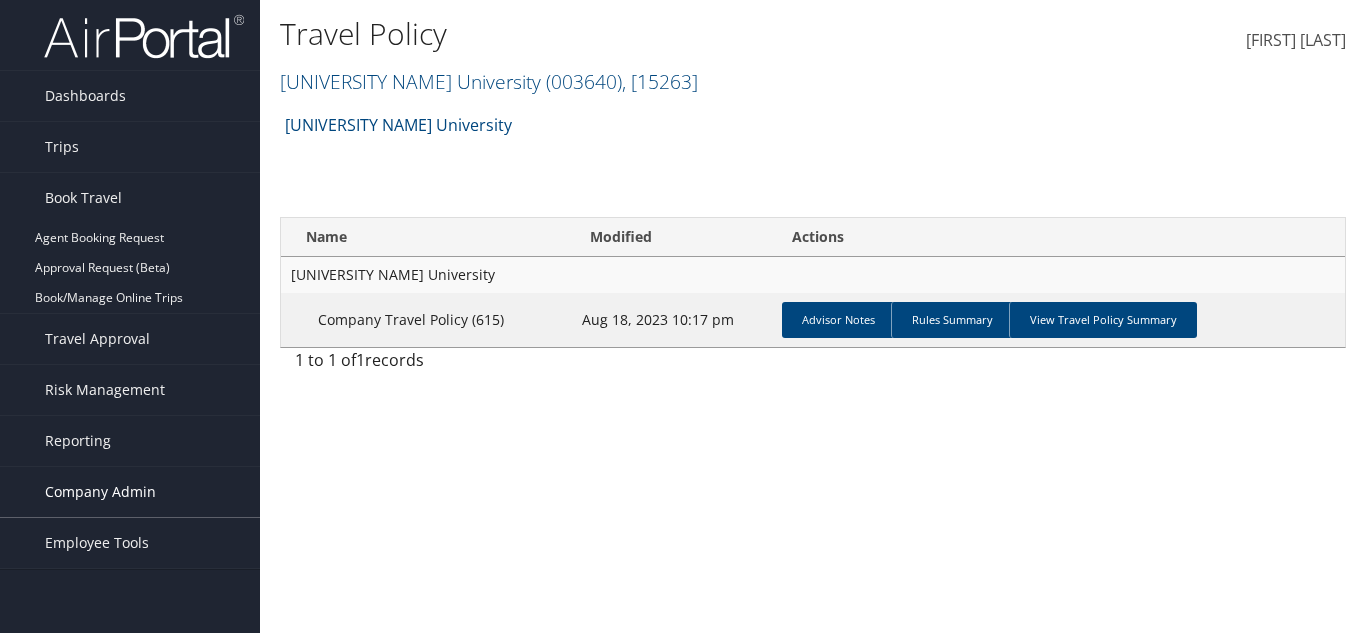 click on "Company Admin" at bounding box center [100, 492] 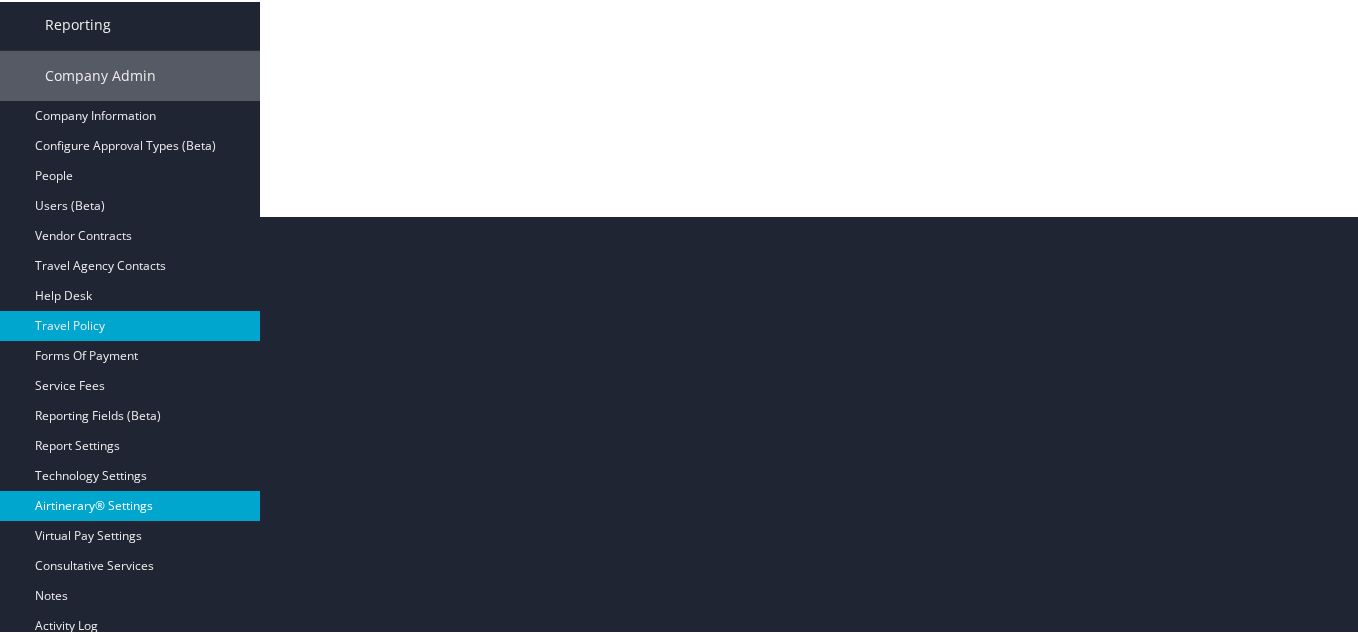 scroll, scrollTop: 476, scrollLeft: 0, axis: vertical 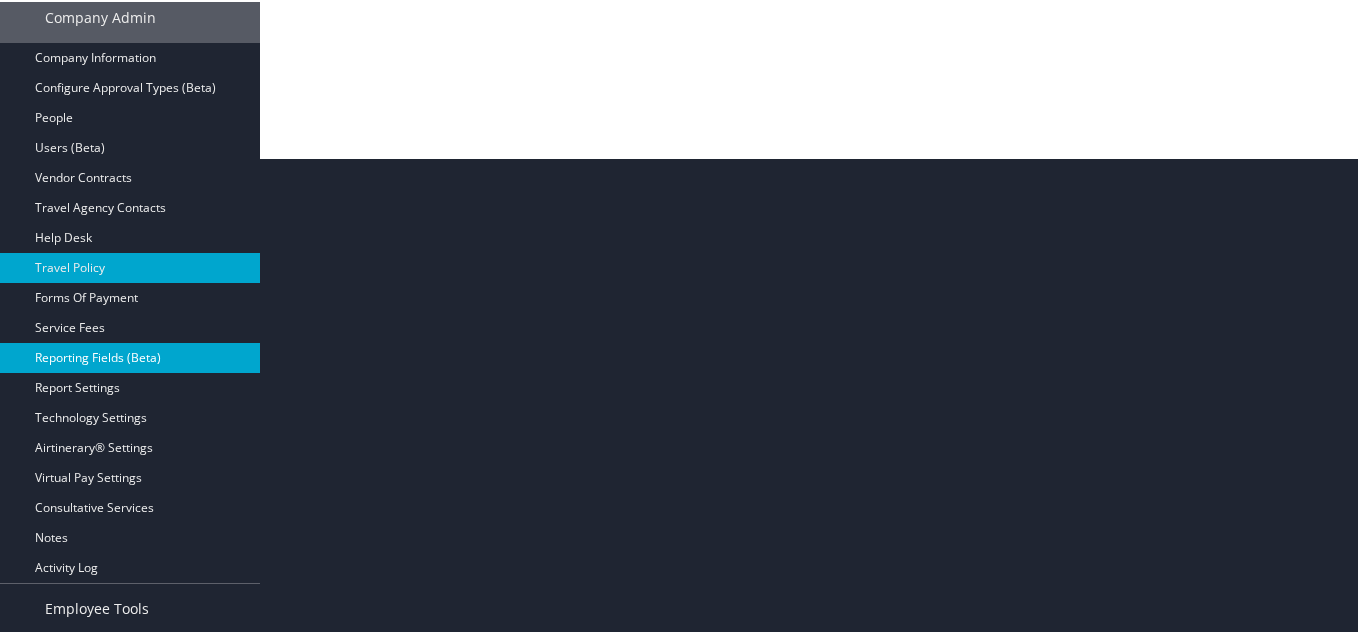 click on "Reporting Fields (Beta)" at bounding box center (130, 356) 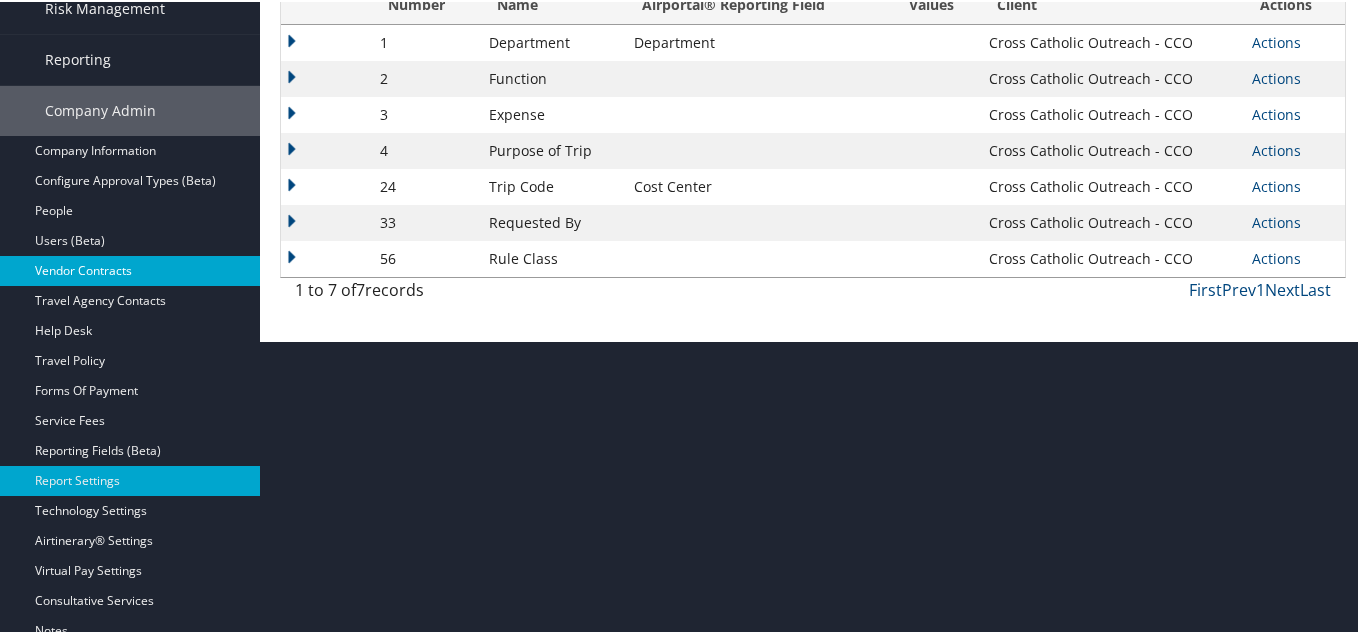 scroll, scrollTop: 300, scrollLeft: 0, axis: vertical 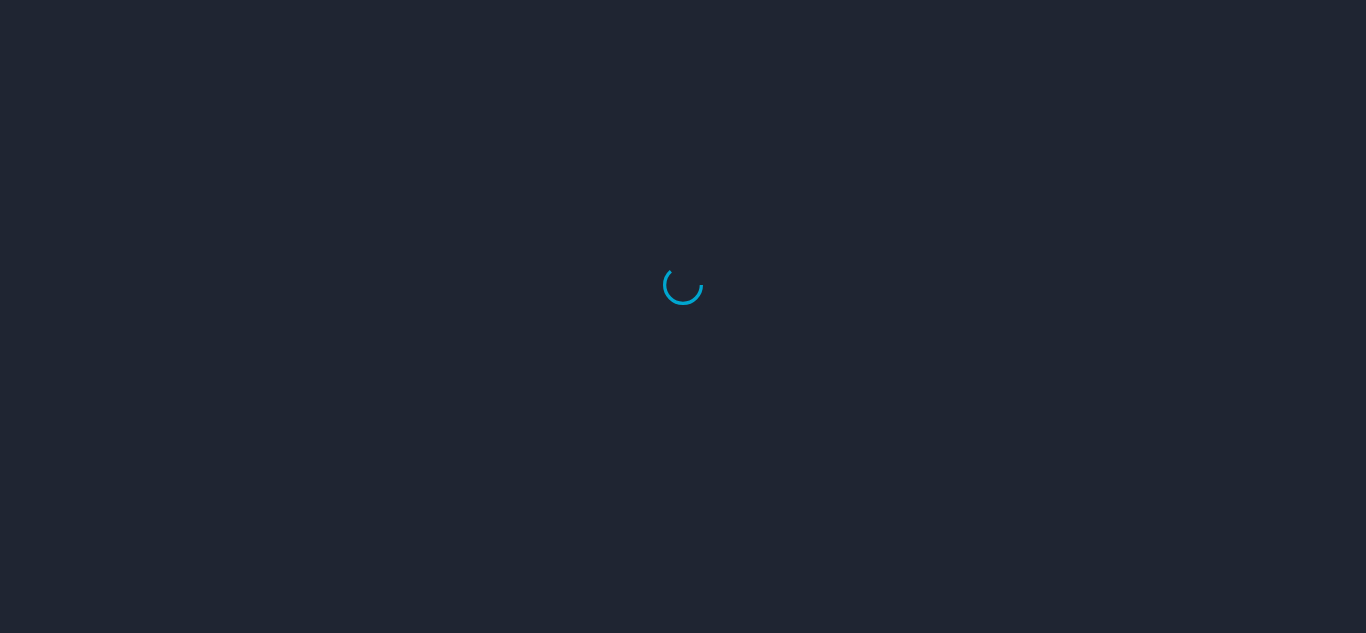 drag, startPoint x: 422, startPoint y: 116, endPoint x: 266, endPoint y: 109, distance: 156.15697 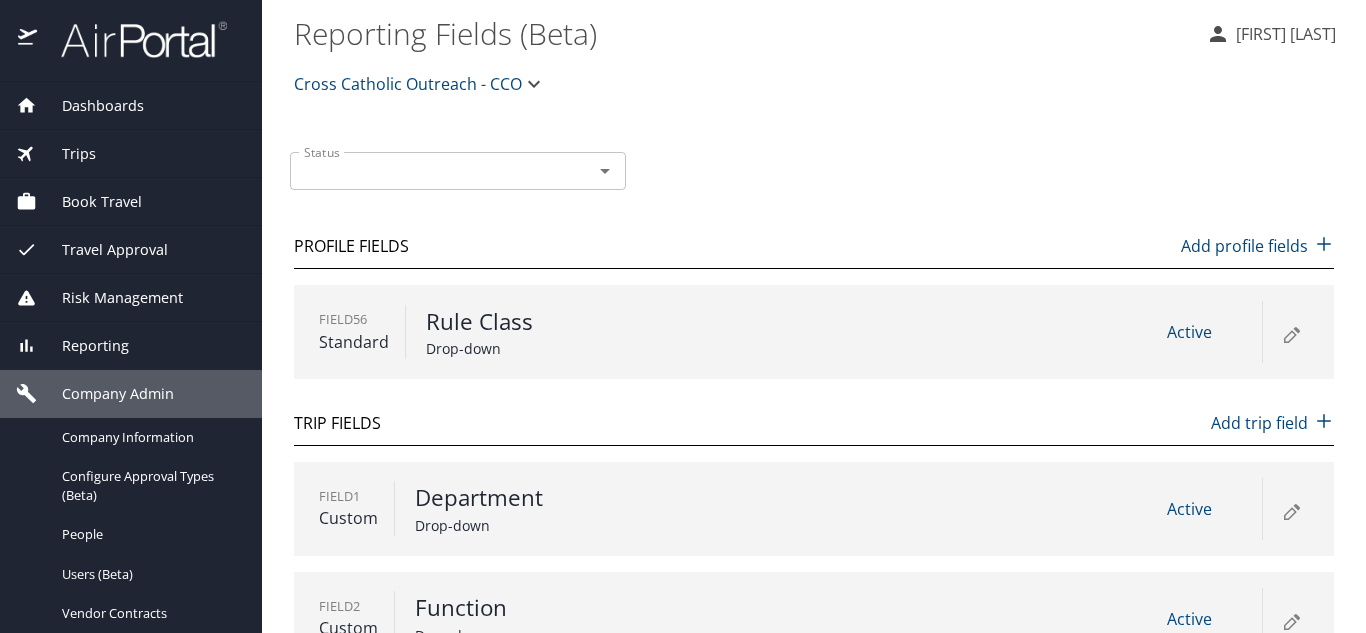 click on "Status" at bounding box center (428, 171) 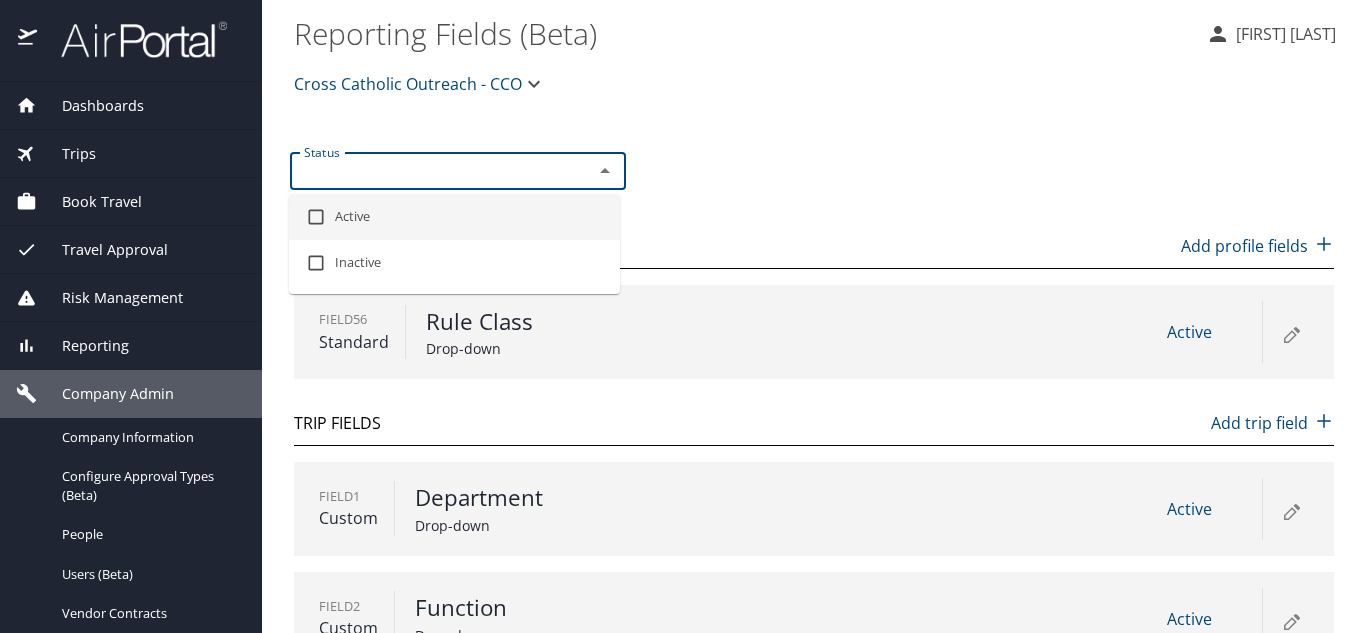 click on "Active" at bounding box center [454, 217] 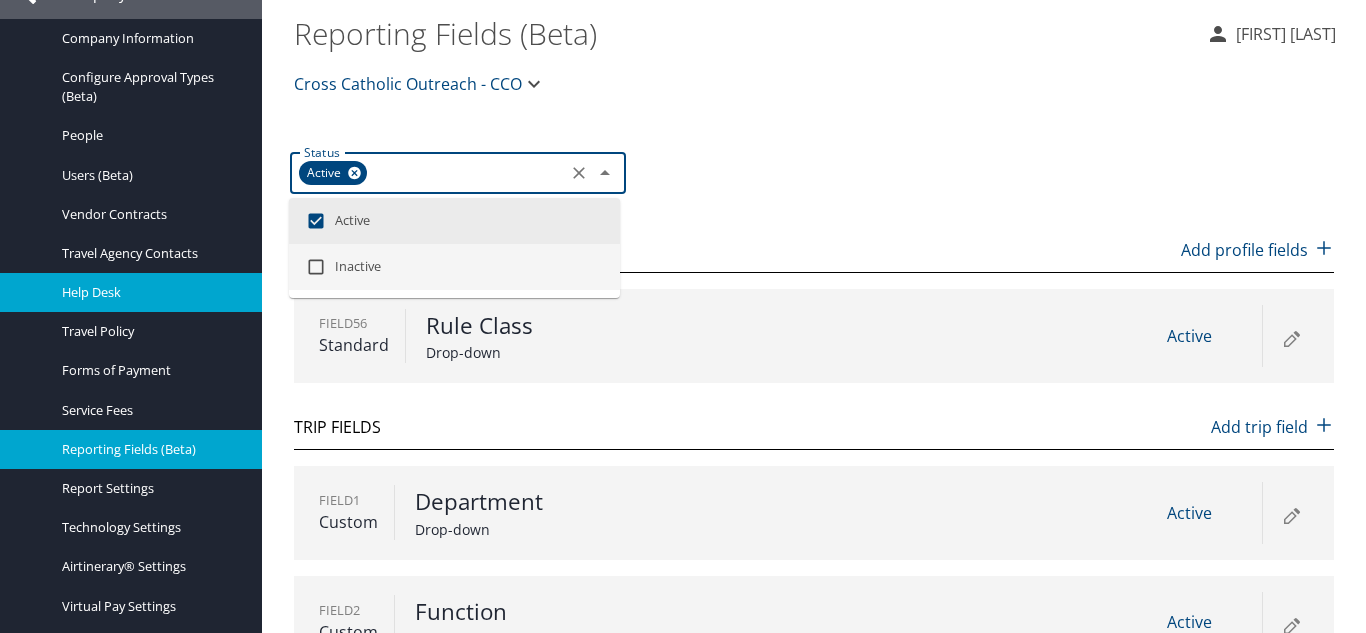 scroll, scrollTop: 400, scrollLeft: 0, axis: vertical 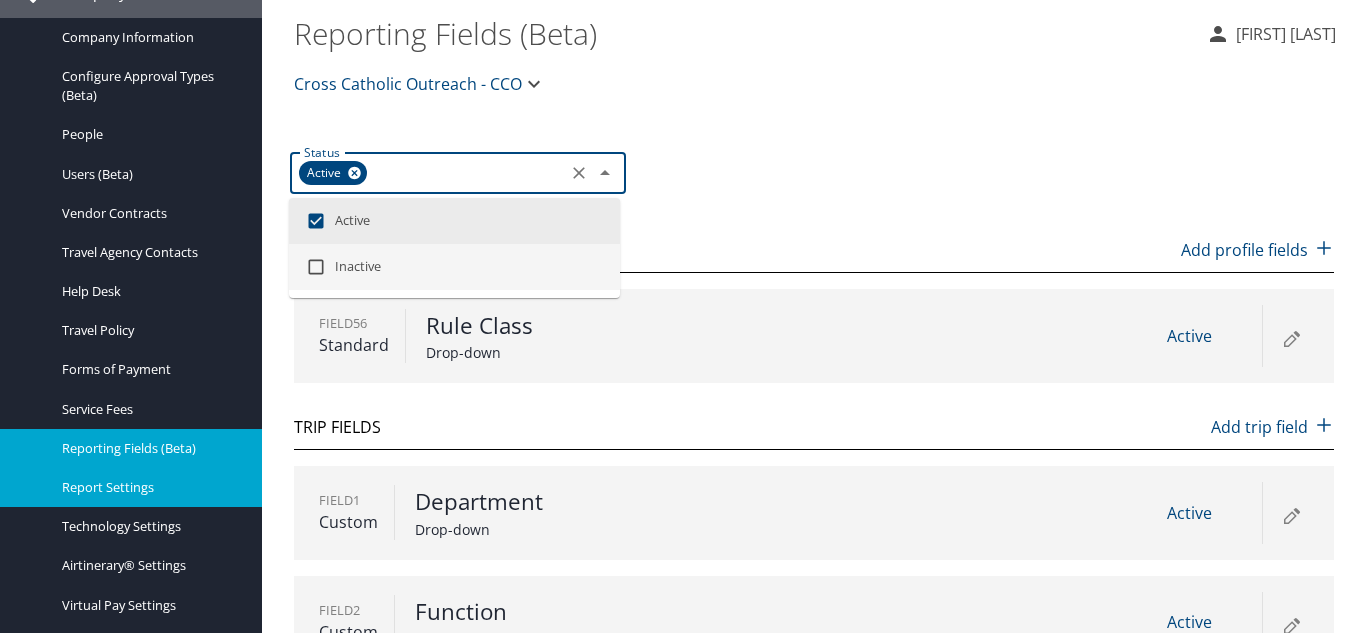 click on "Report Settings" at bounding box center [150, 487] 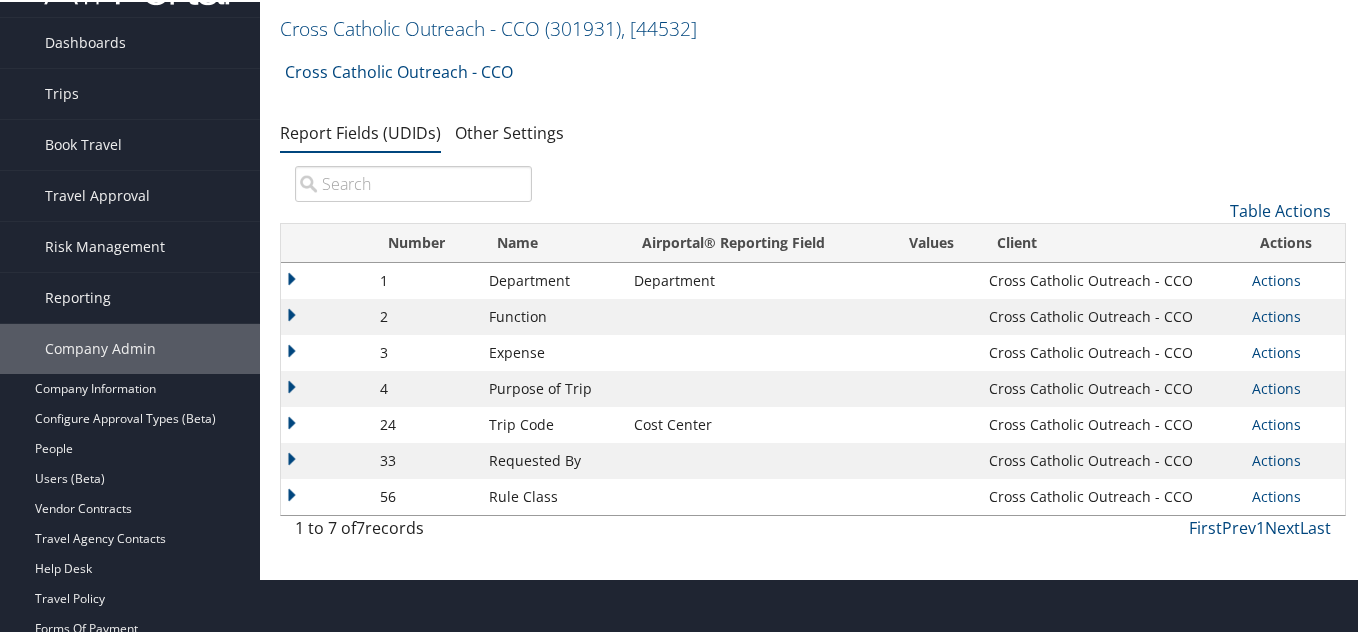 scroll, scrollTop: 0, scrollLeft: 0, axis: both 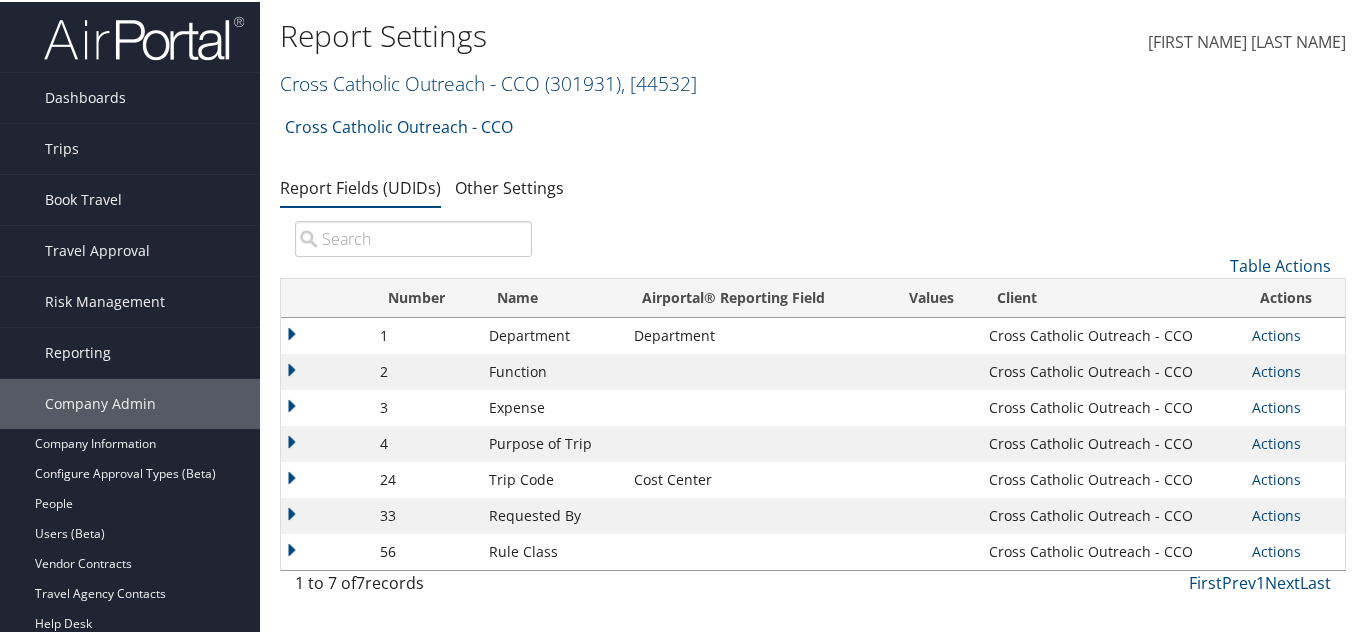 click on "[COMPANY NAME] - CCO  ( [NUMBER] )  , [ 44532 ]" at bounding box center (488, 81) 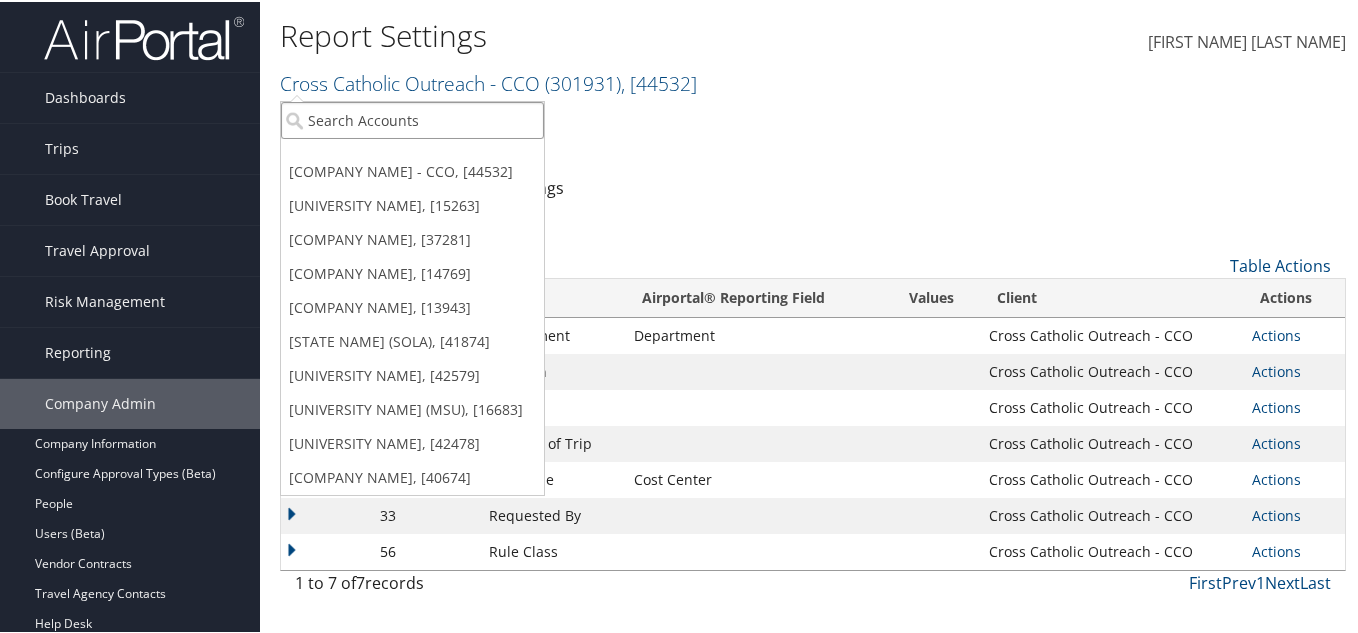 click at bounding box center [412, 118] 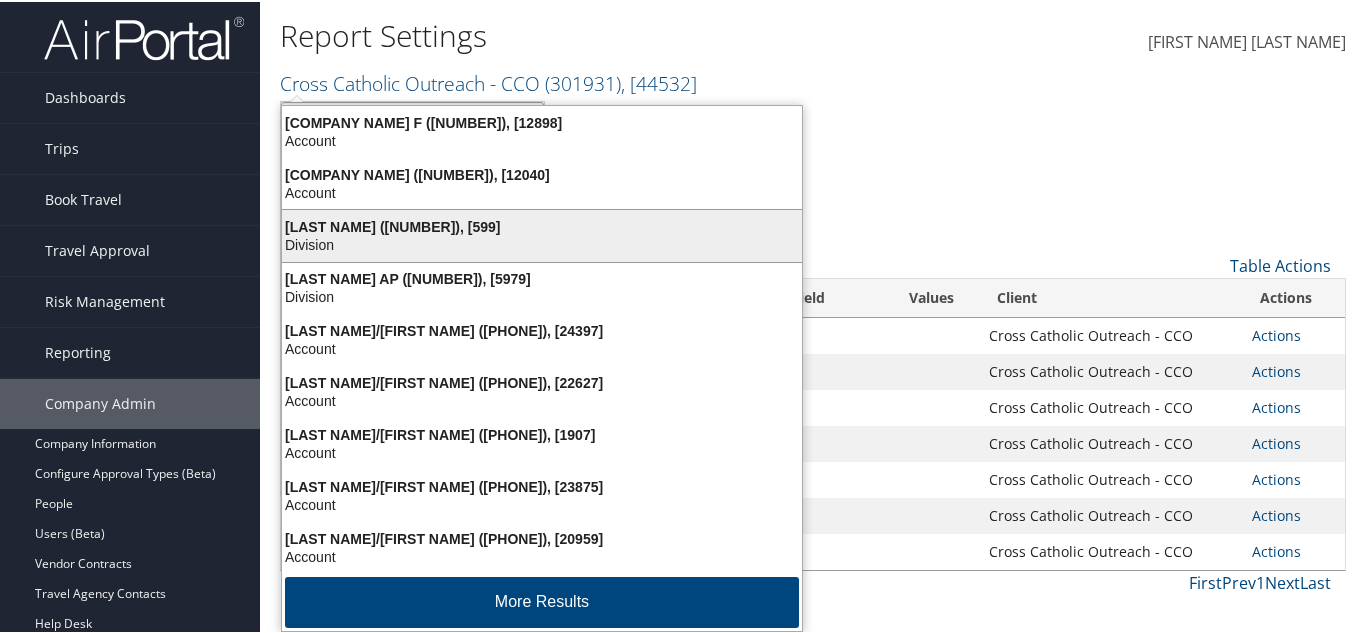 click on "Division" at bounding box center [542, 225] 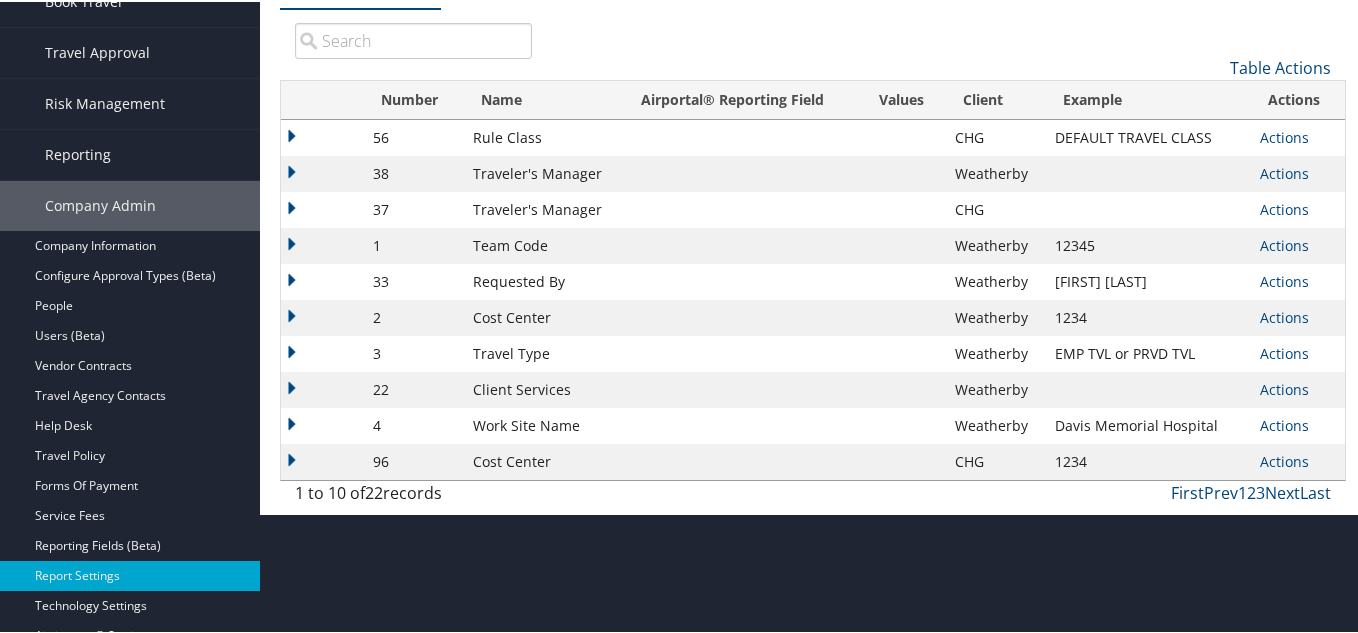scroll, scrollTop: 200, scrollLeft: 0, axis: vertical 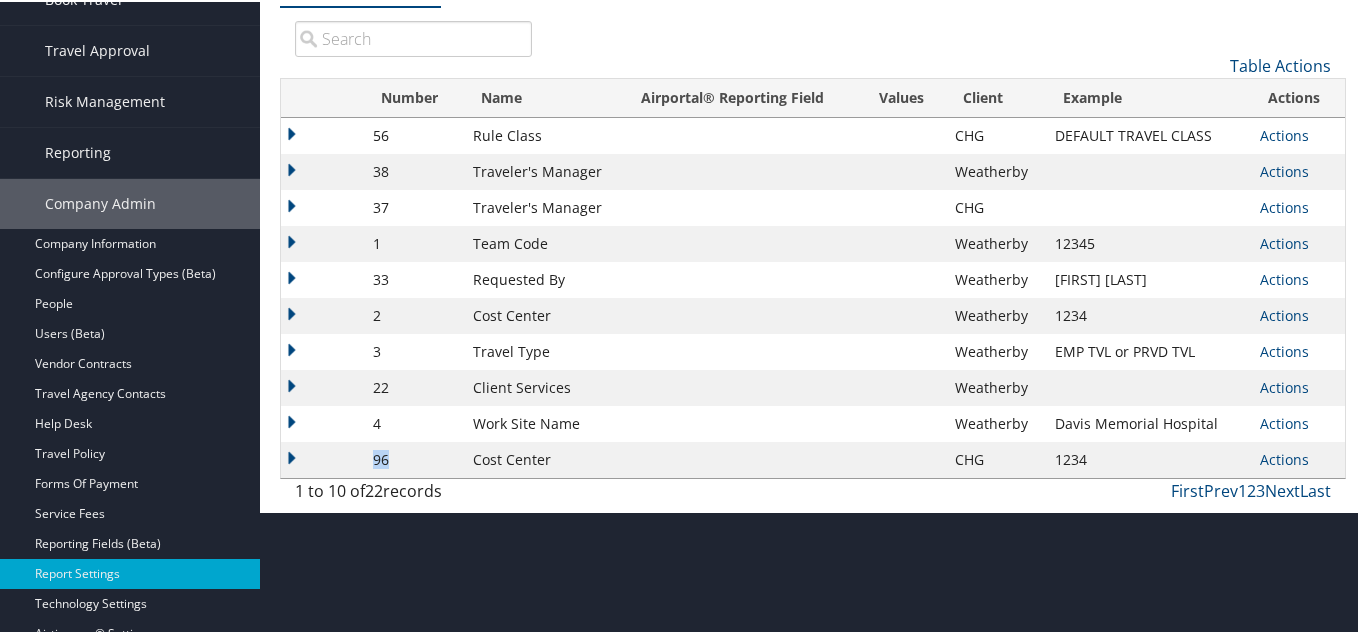 drag, startPoint x: 379, startPoint y: 559, endPoint x: 423, endPoint y: 546, distance: 45.88028 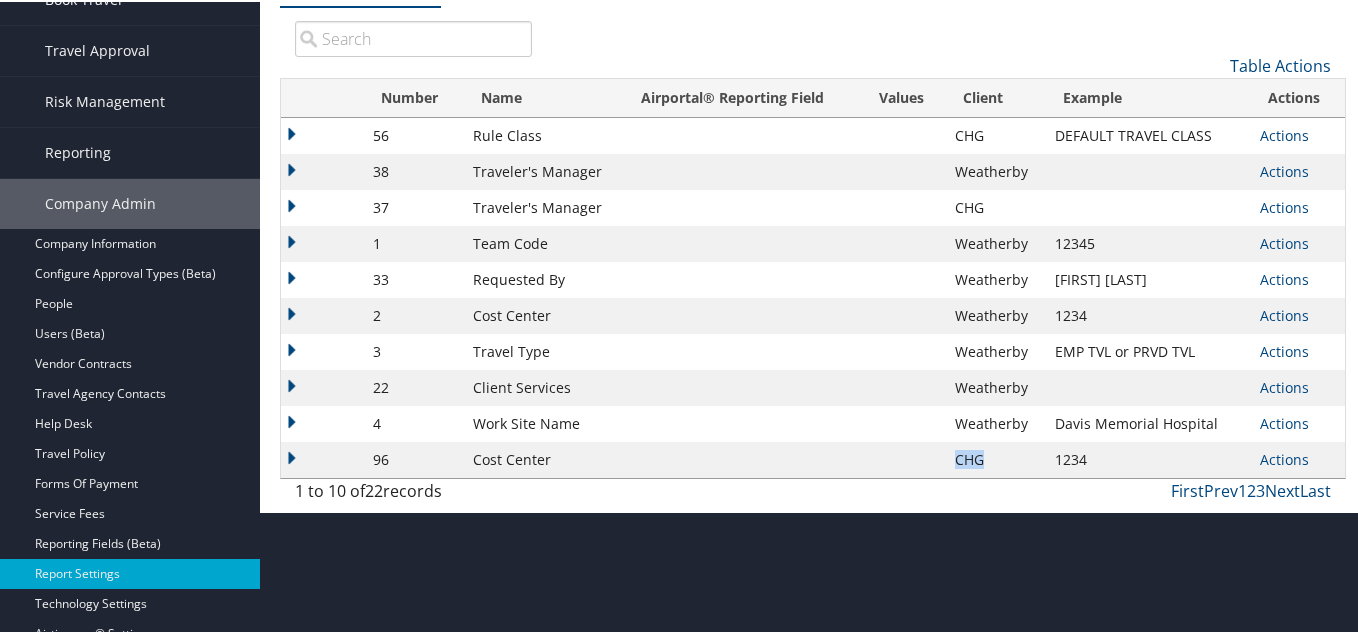 drag, startPoint x: 978, startPoint y: 553, endPoint x: 1023, endPoint y: 545, distance: 45.705578 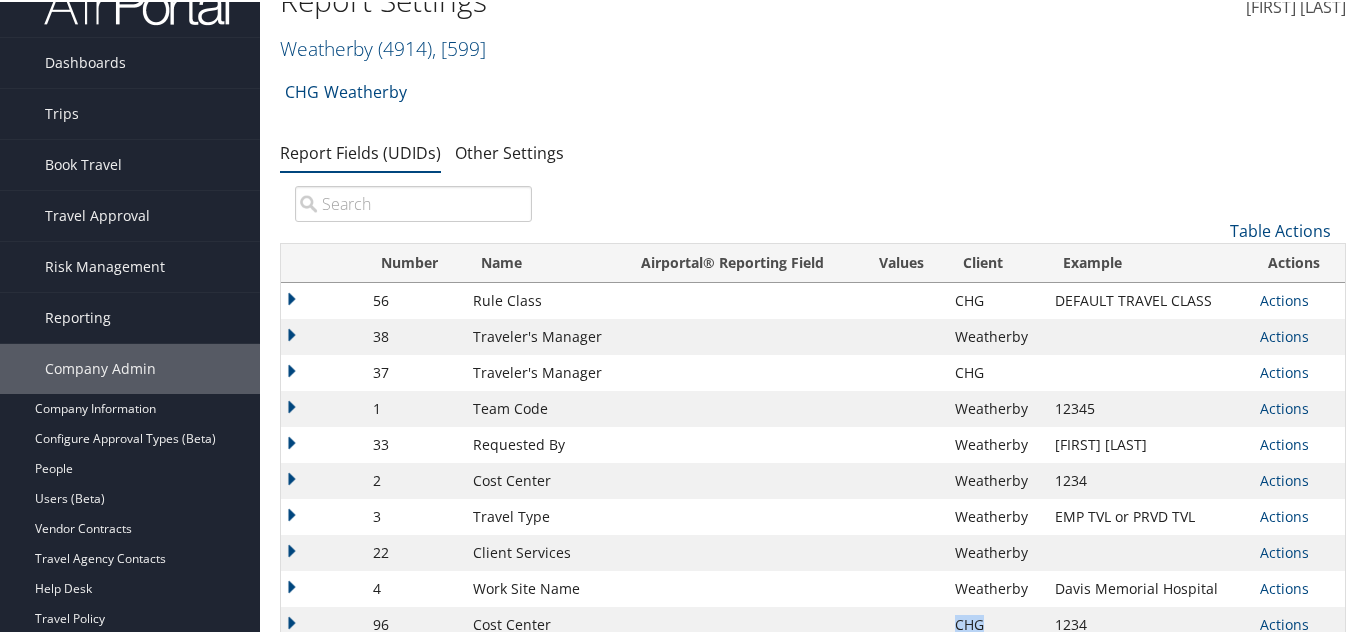 scroll, scrollTop: 0, scrollLeft: 0, axis: both 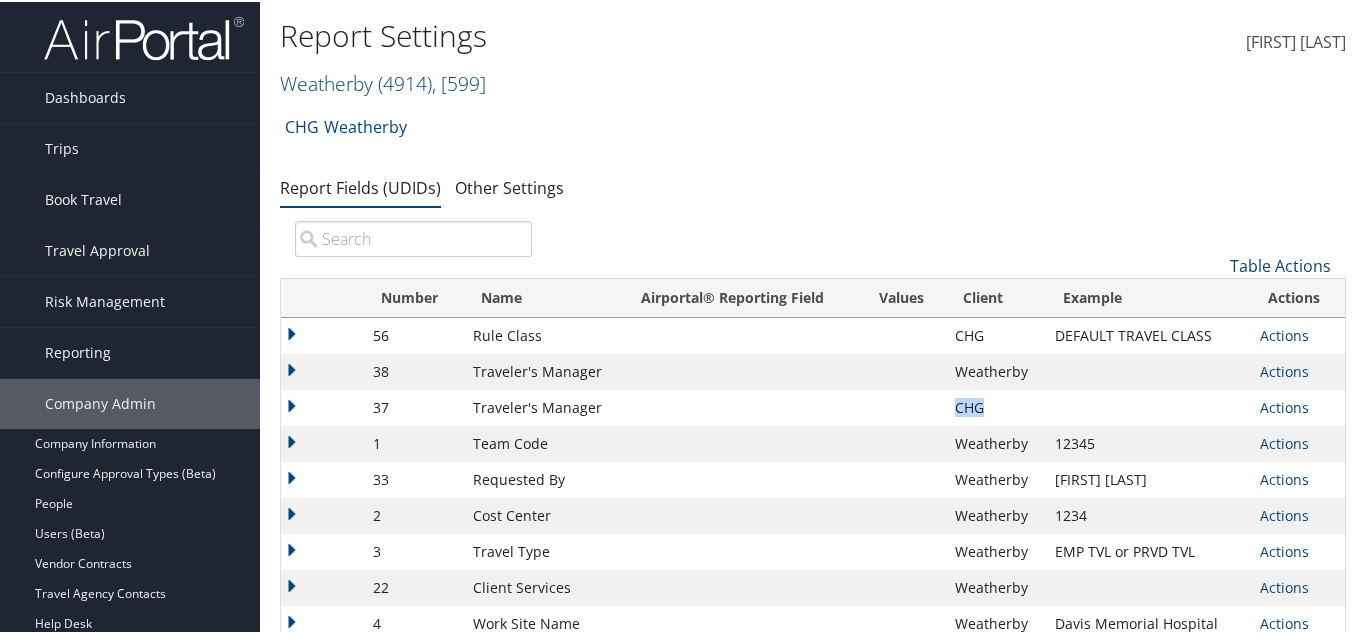 drag, startPoint x: 950, startPoint y: 423, endPoint x: 1001, endPoint y: 422, distance: 51.009804 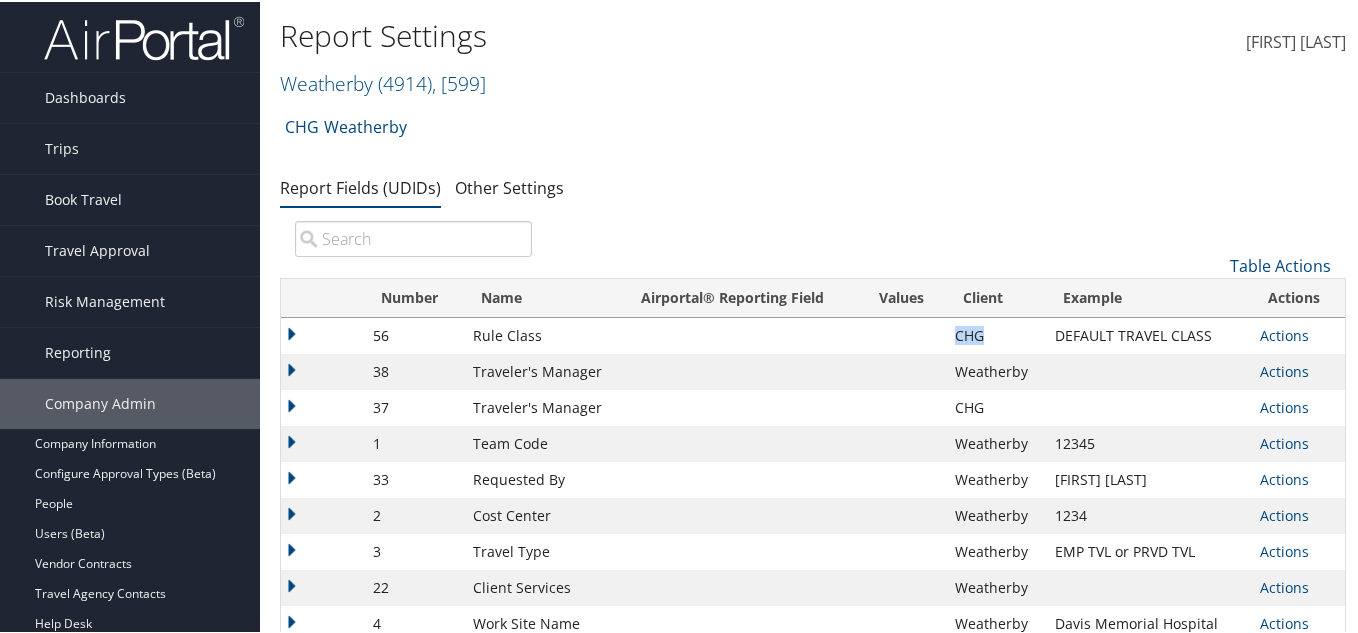drag, startPoint x: 964, startPoint y: 339, endPoint x: 987, endPoint y: 342, distance: 23.194826 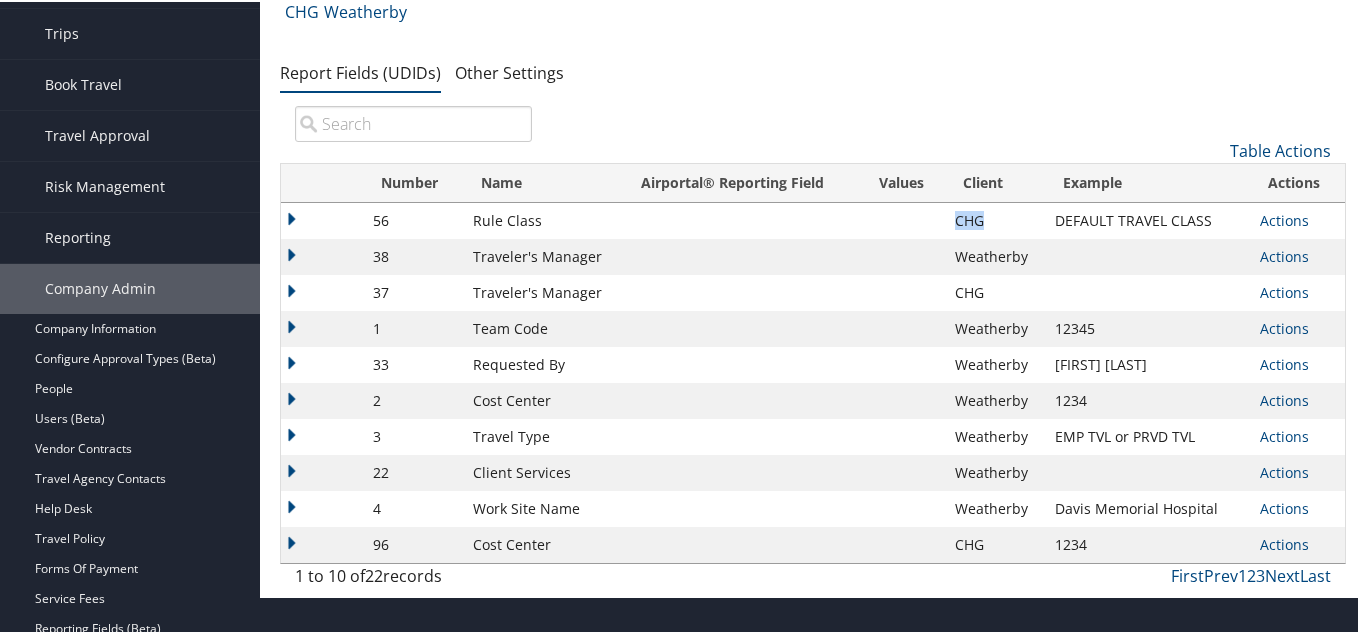 scroll, scrollTop: 0, scrollLeft: 0, axis: both 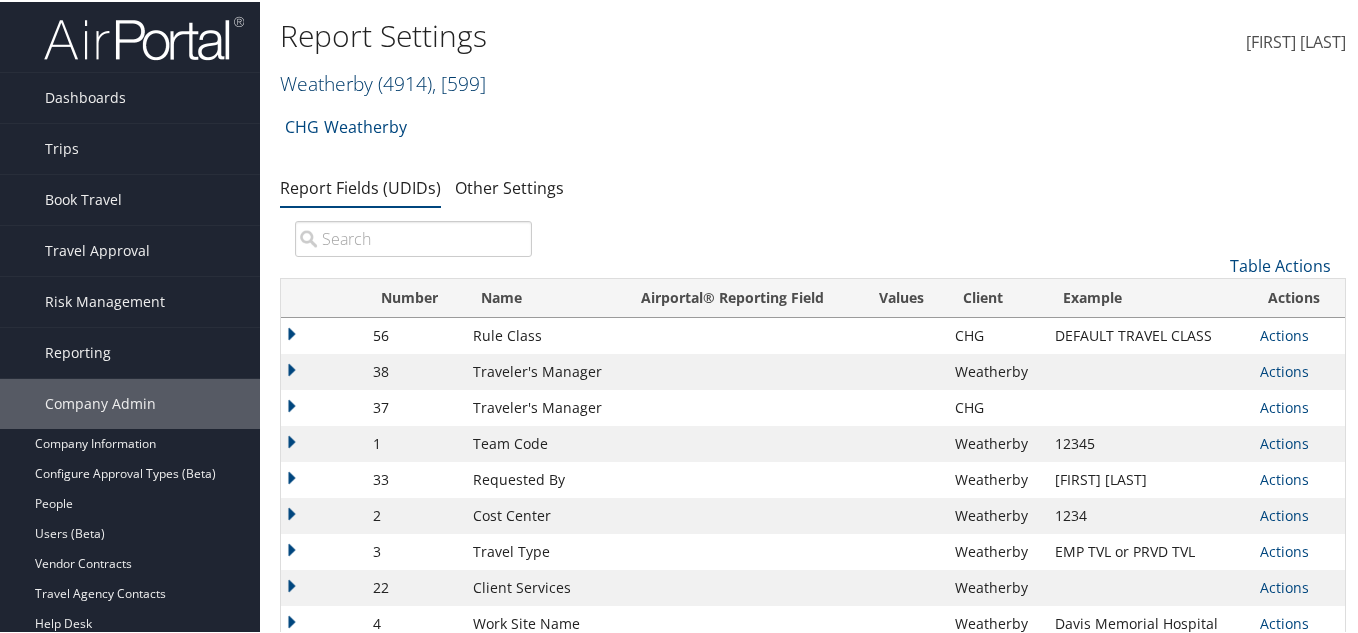 click on "( 4914 )" at bounding box center [405, 81] 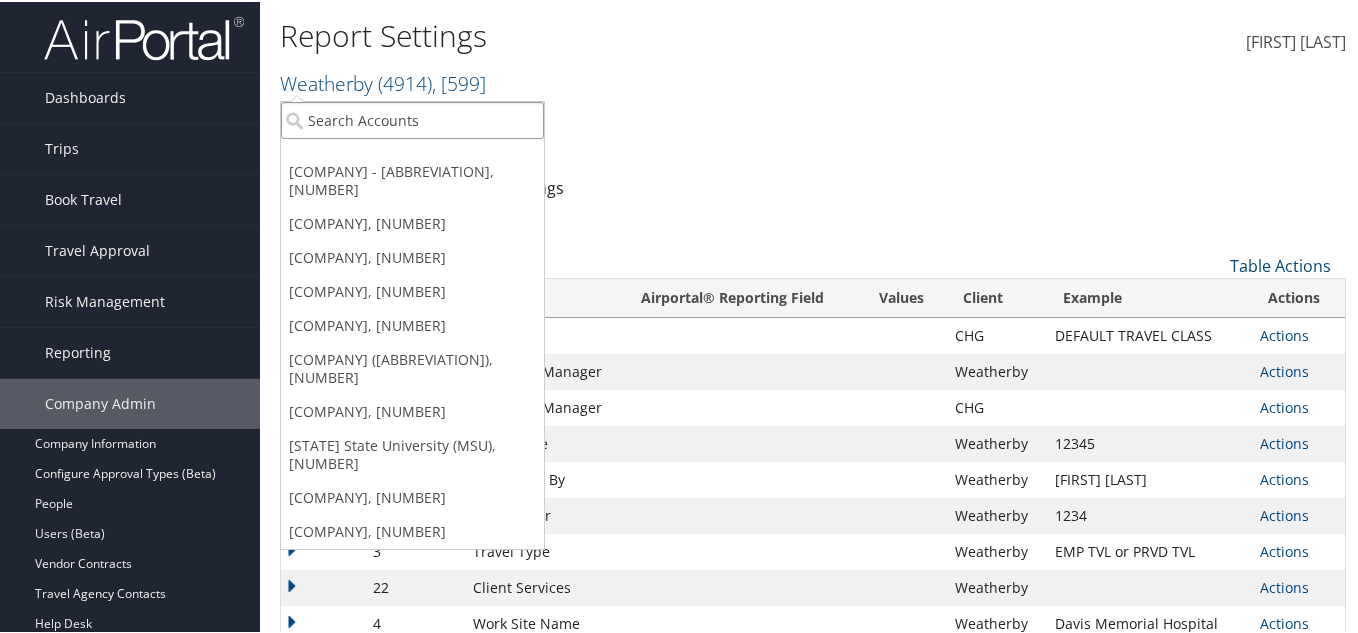 click at bounding box center (412, 118) 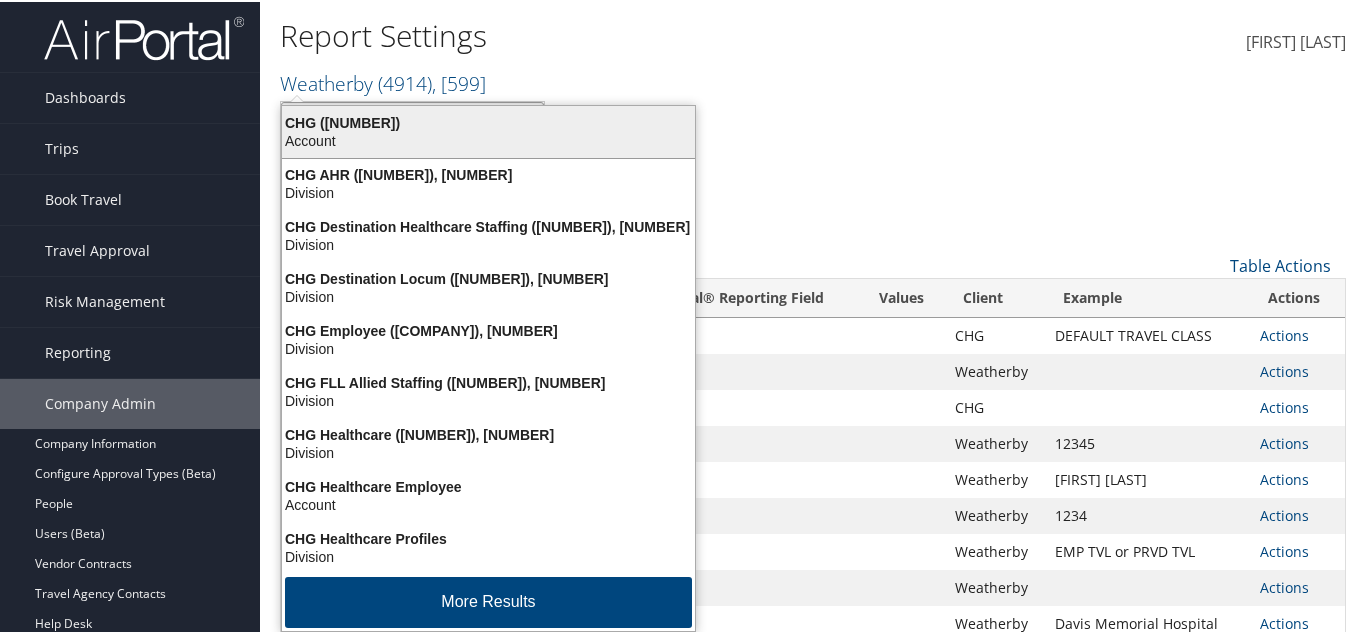 click on "Account" at bounding box center (488, 121) 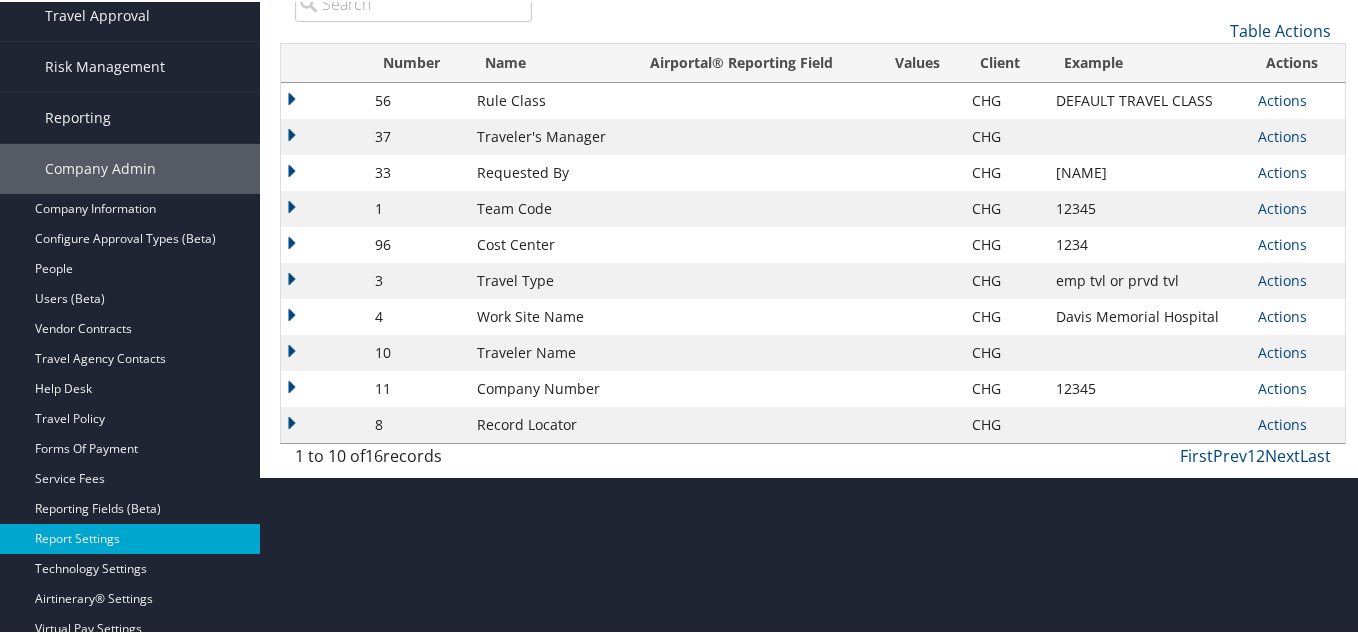 scroll, scrollTop: 200, scrollLeft: 0, axis: vertical 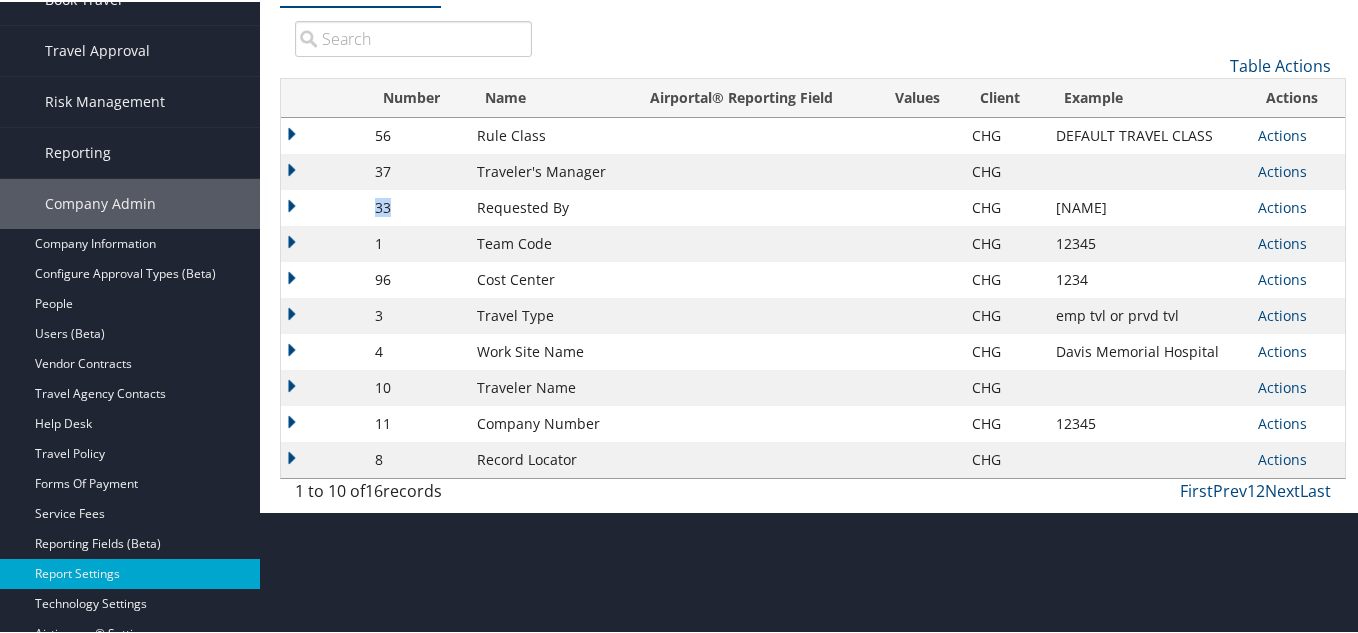 drag, startPoint x: 382, startPoint y: 229, endPoint x: 460, endPoint y: 243, distance: 79.24645 